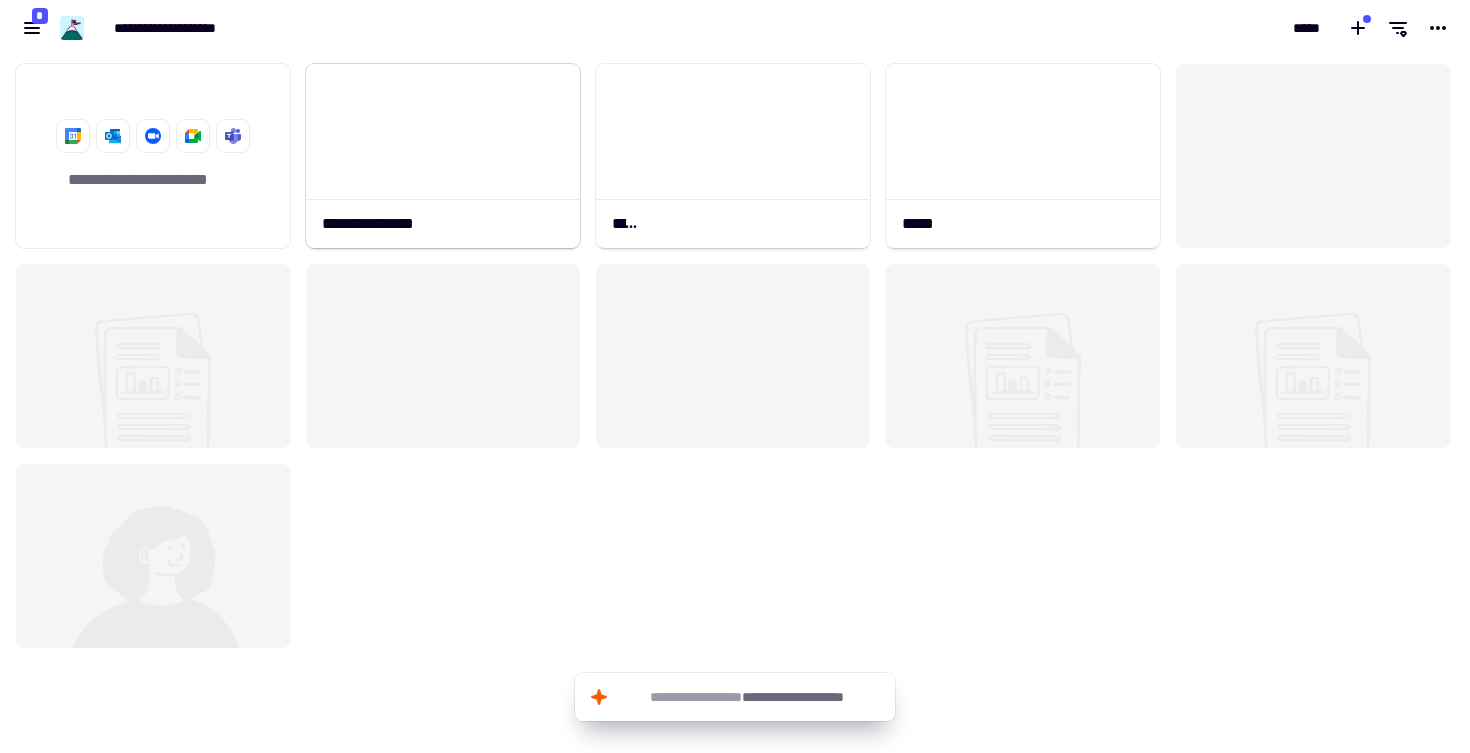 scroll, scrollTop: 0, scrollLeft: 0, axis: both 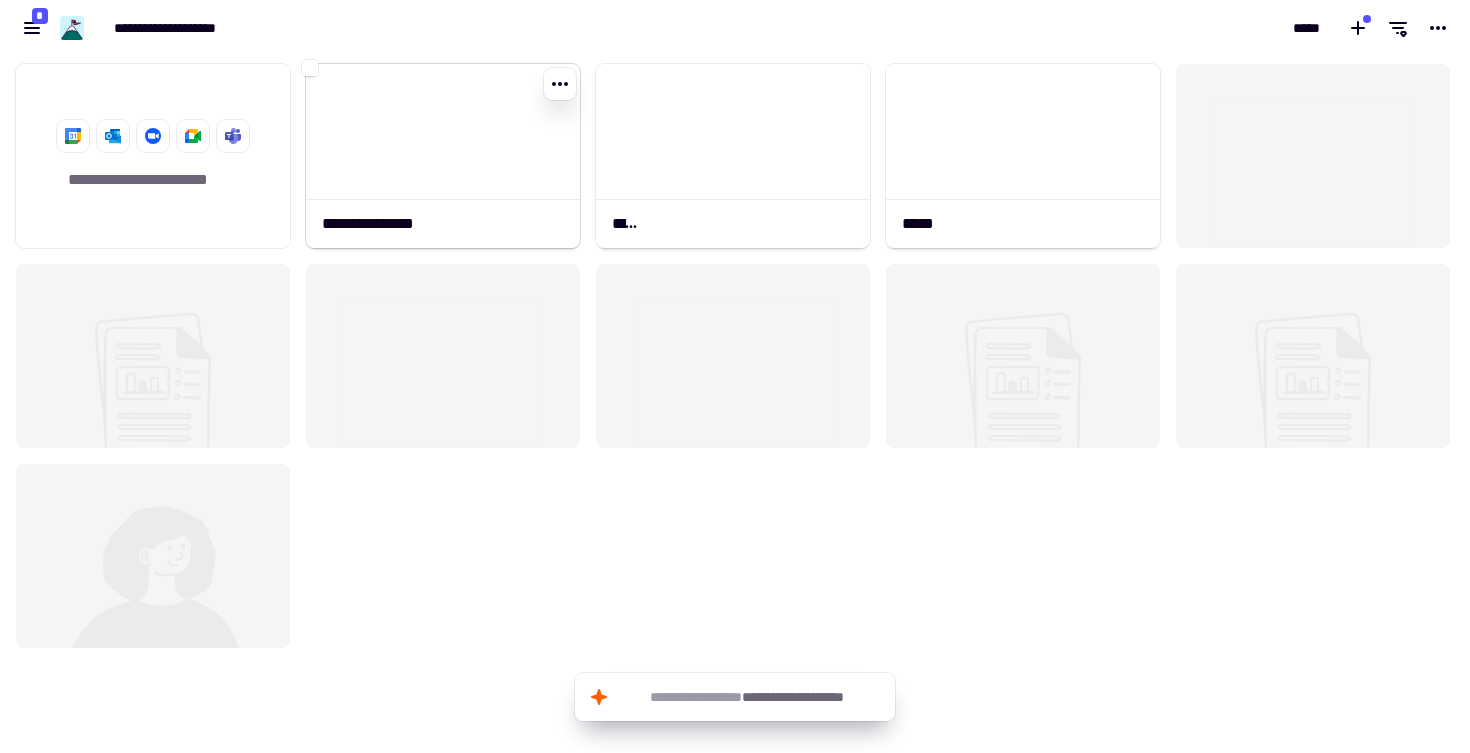 click on "**********" 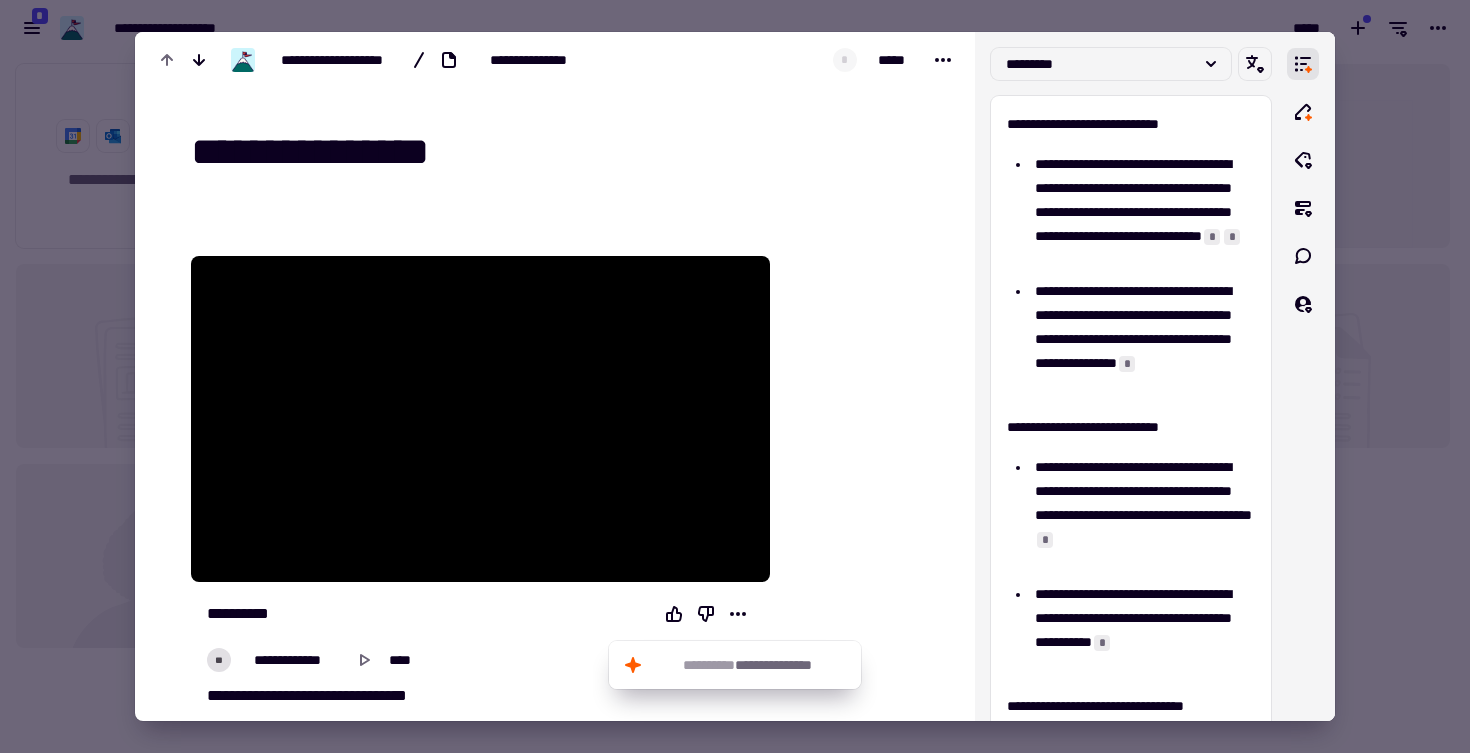 click on "**********" at bounding box center (567, 152) 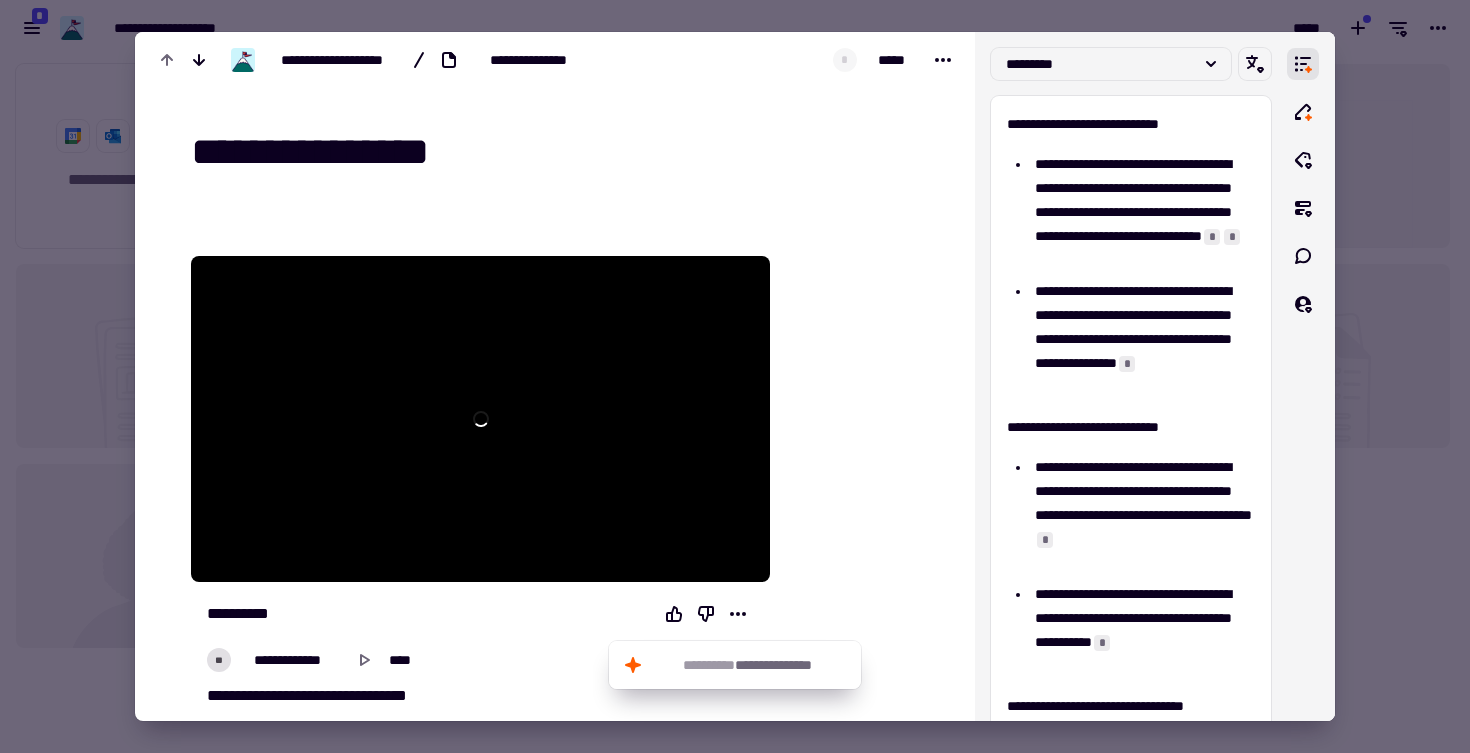 click on "**********" at bounding box center (567, 152) 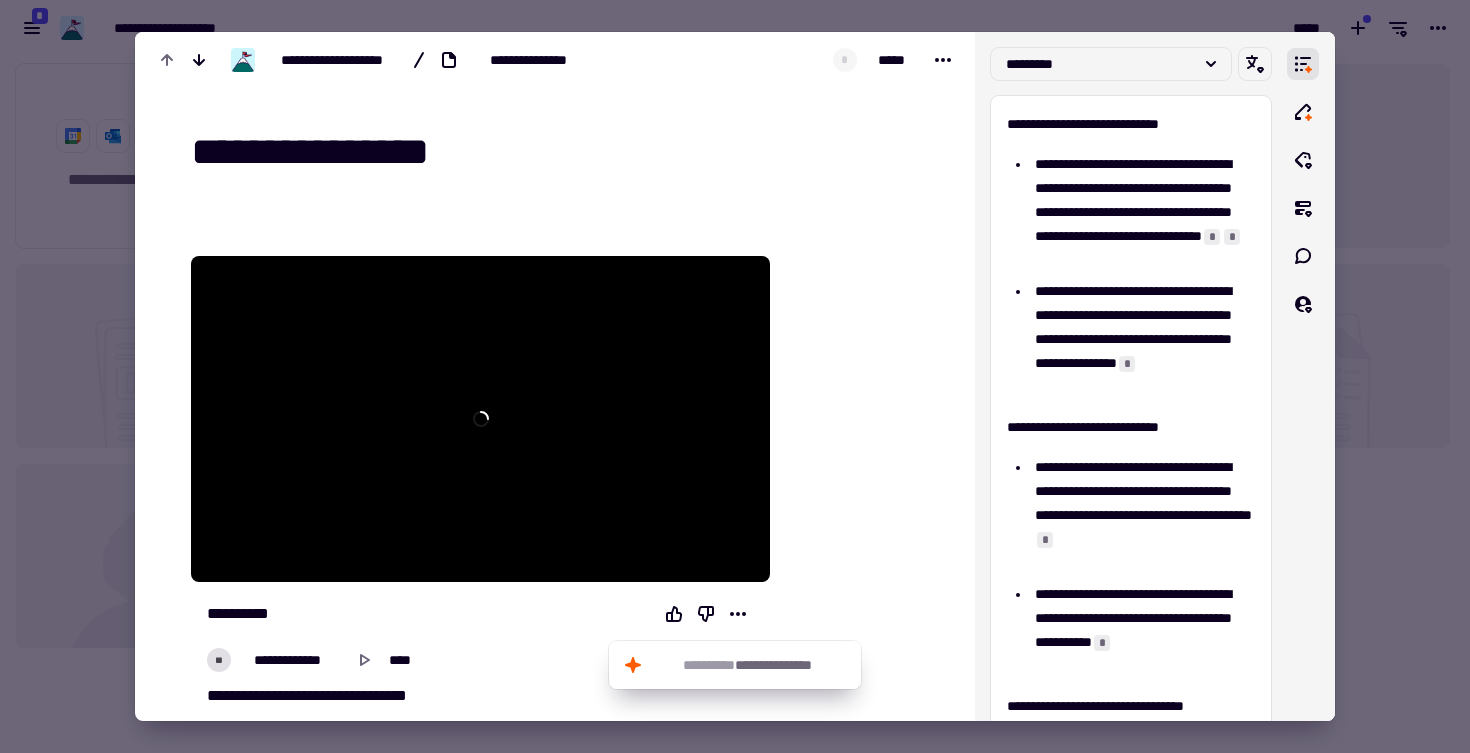 click on "**********" at bounding box center (567, 152) 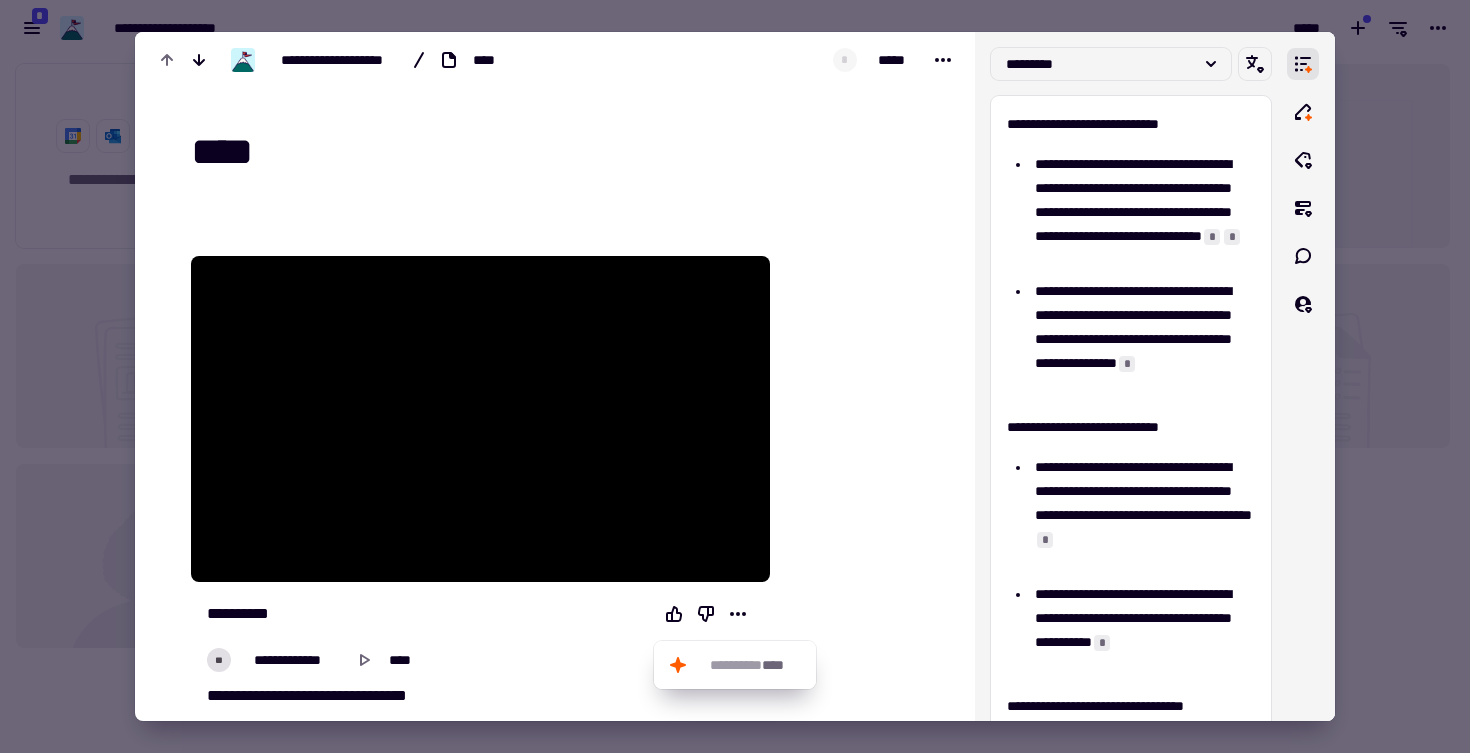 type on "****" 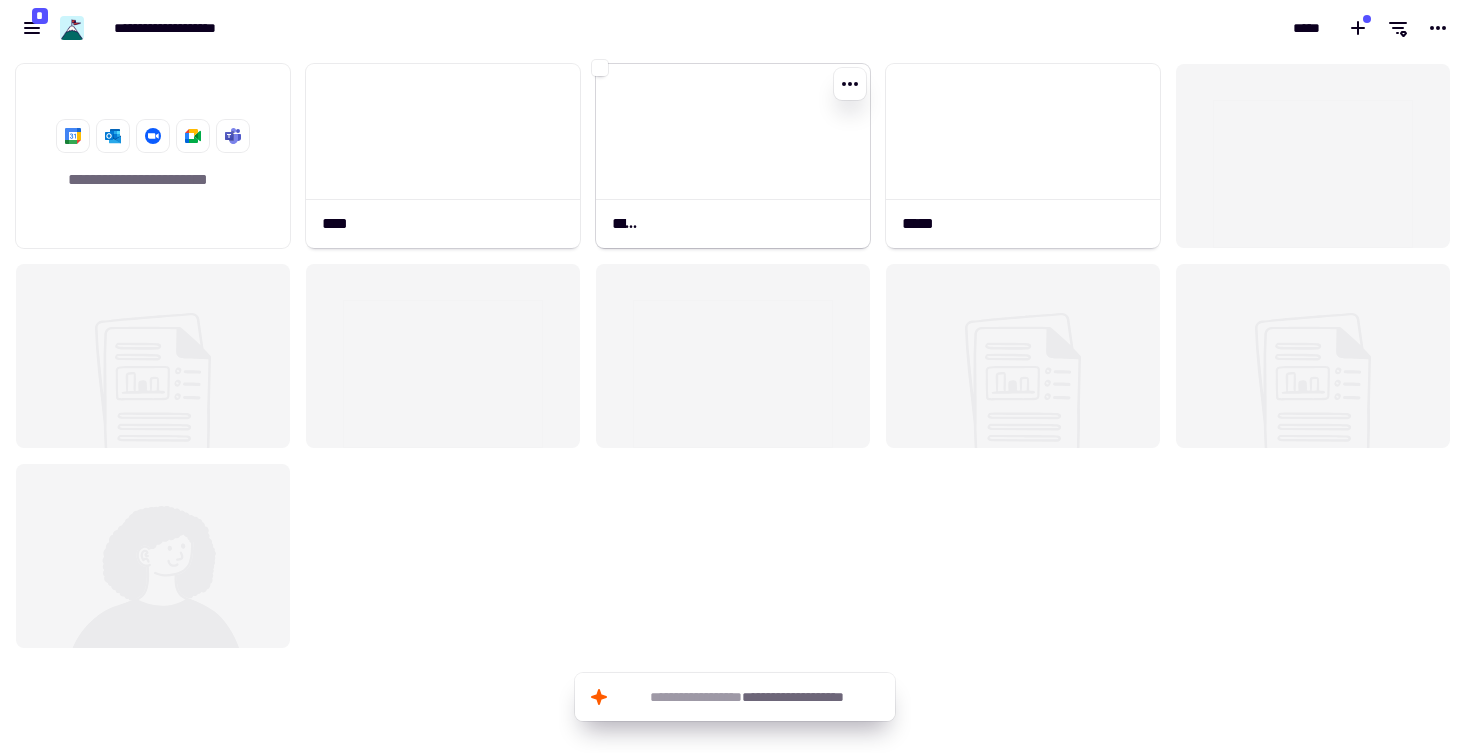 click 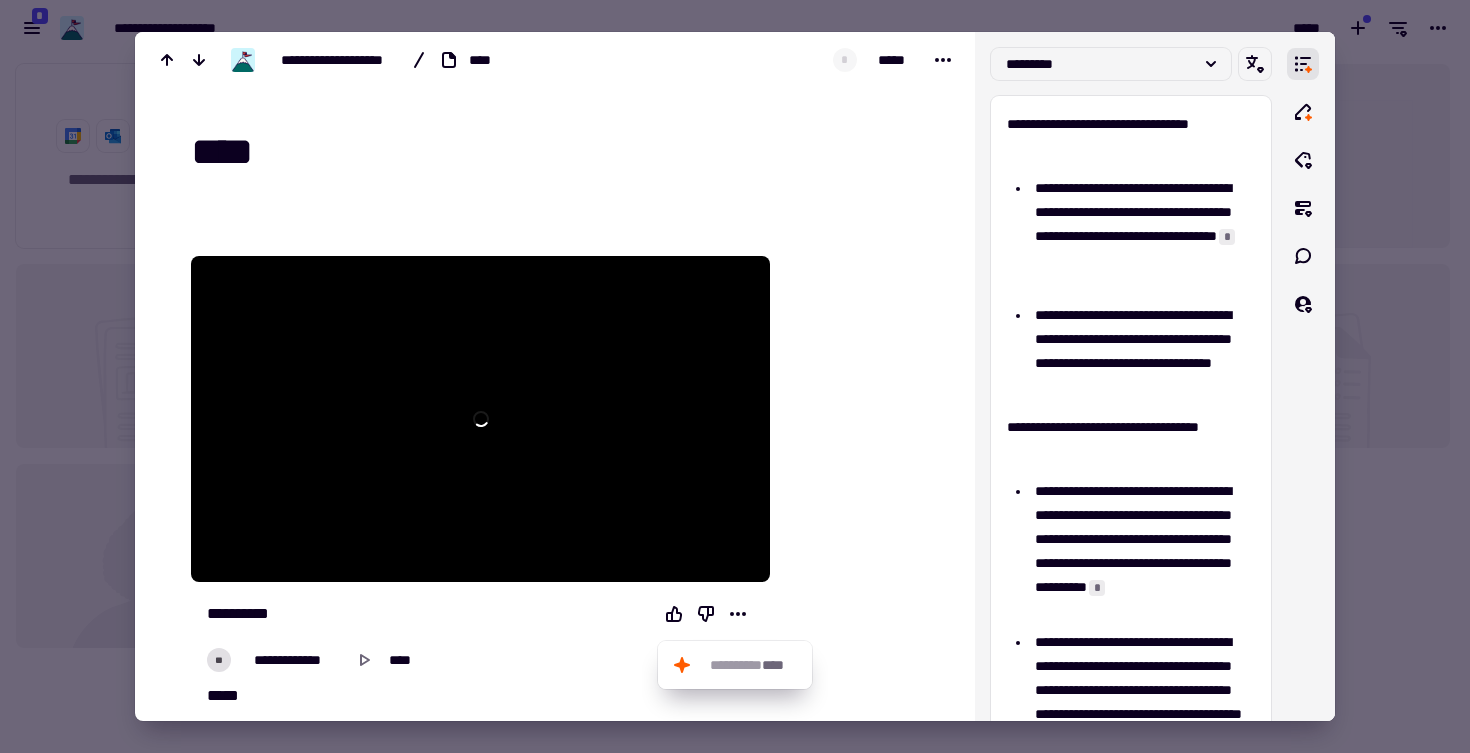 click on "****" at bounding box center [567, 152] 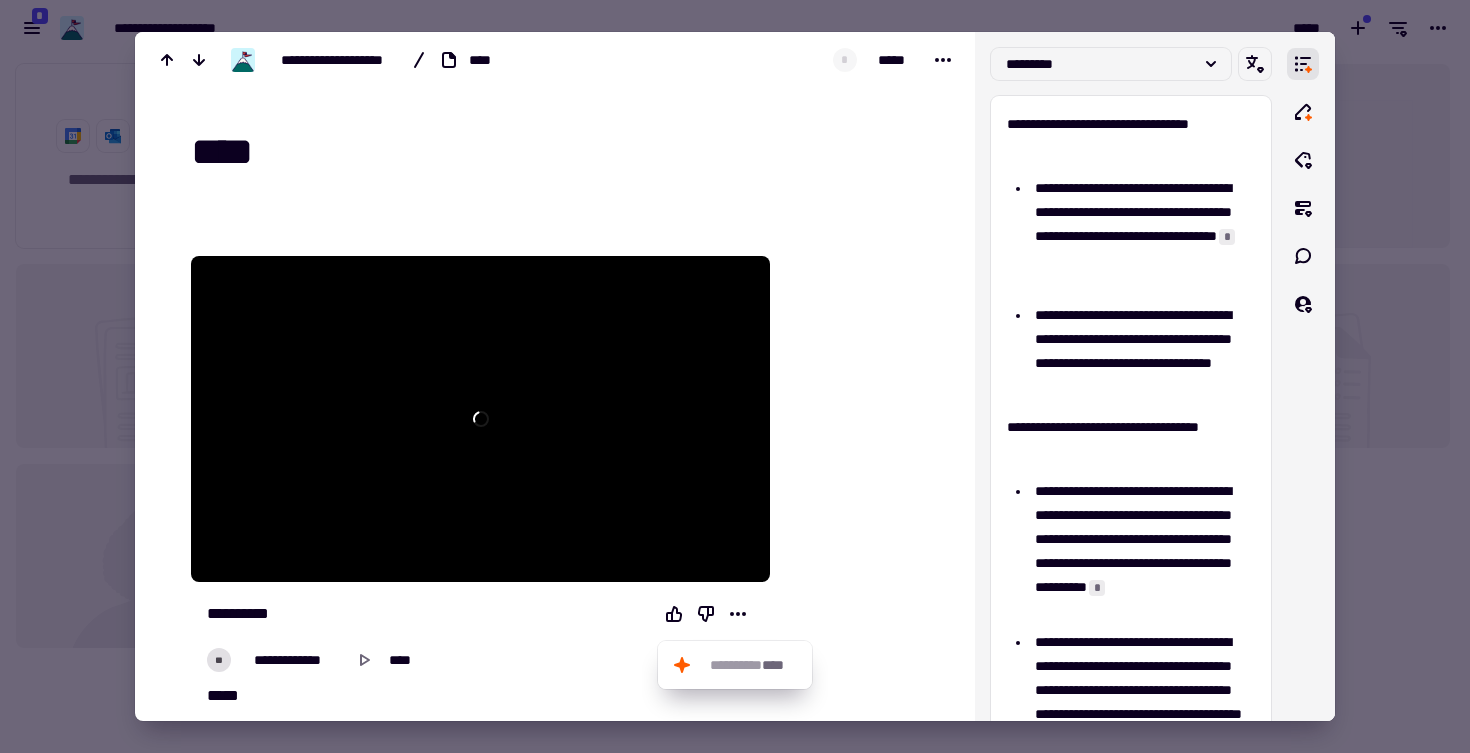 click on "****" at bounding box center (567, 152) 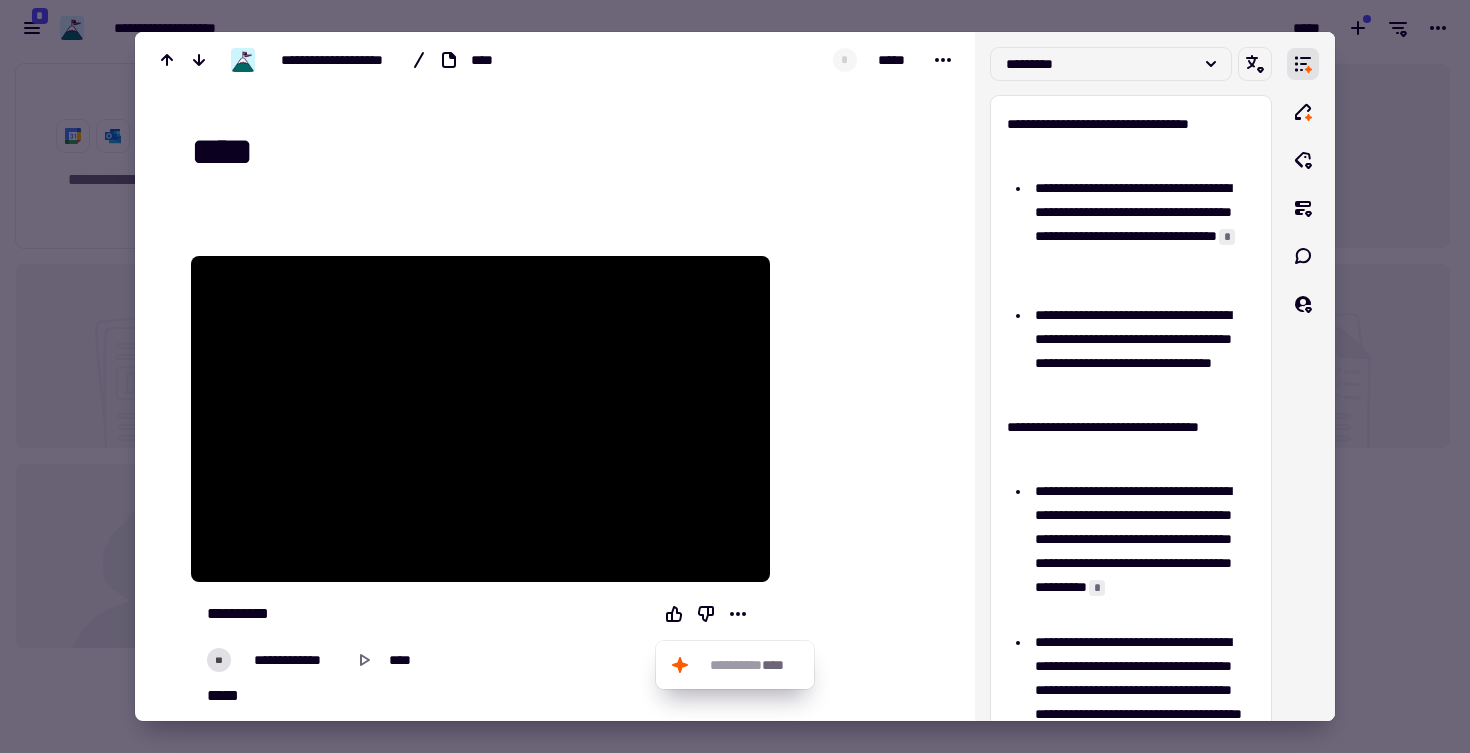 type on "****" 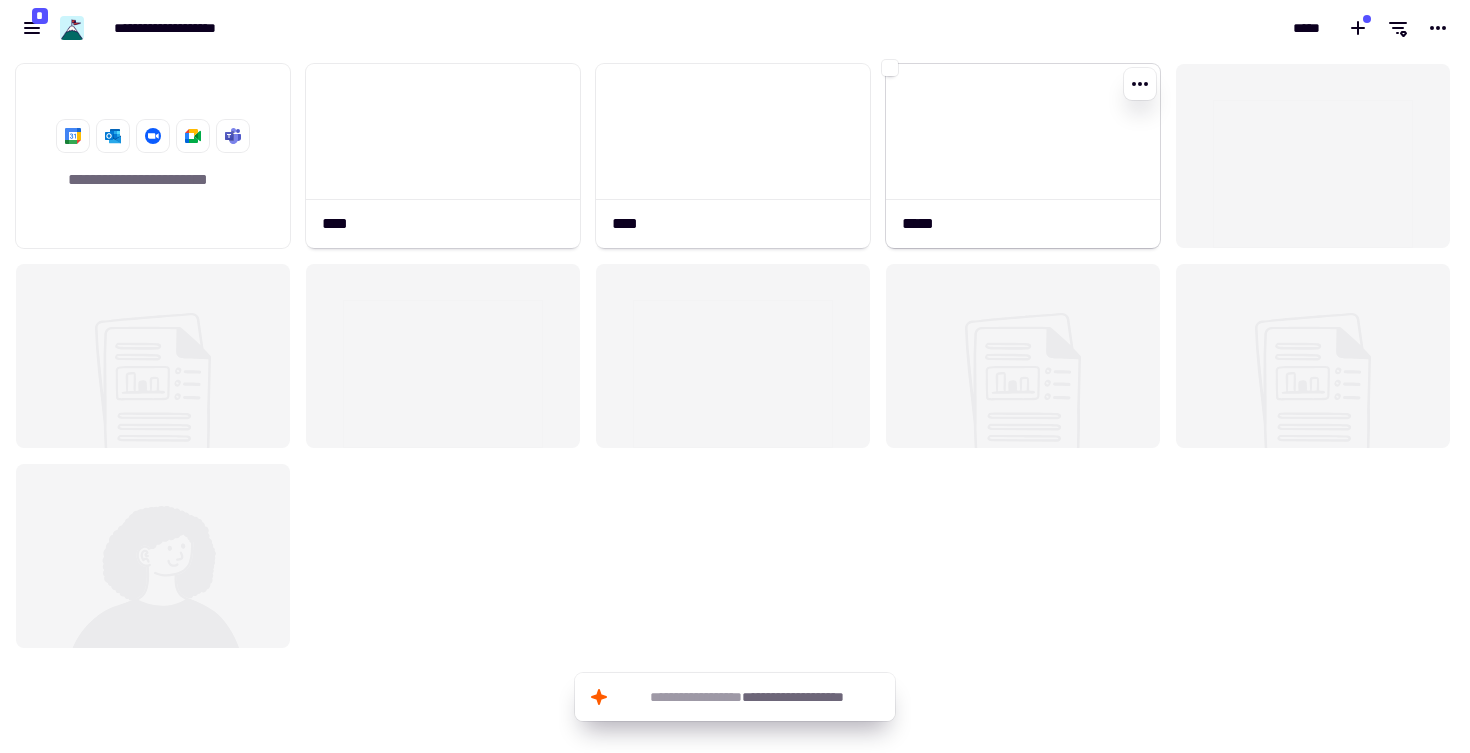 click 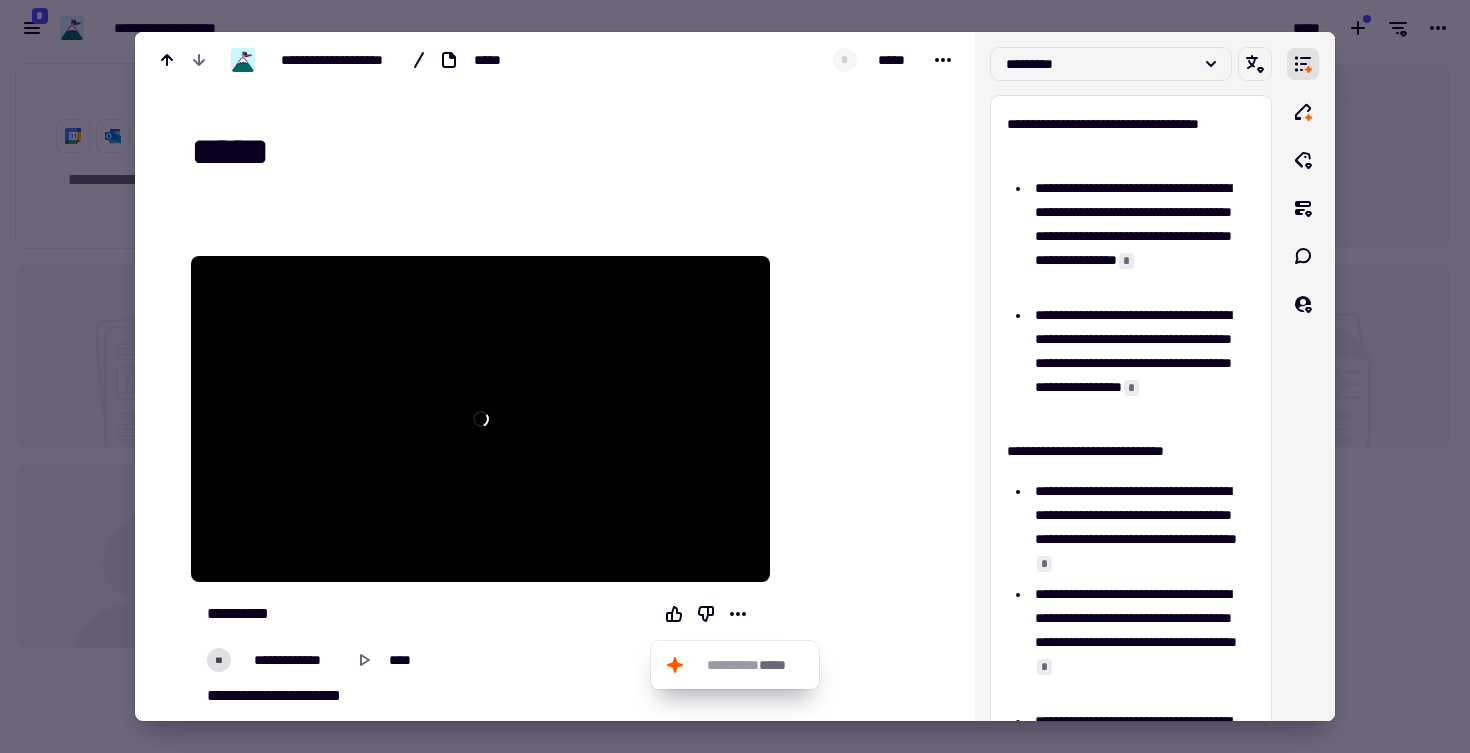 click on "*****" at bounding box center (553, 152) 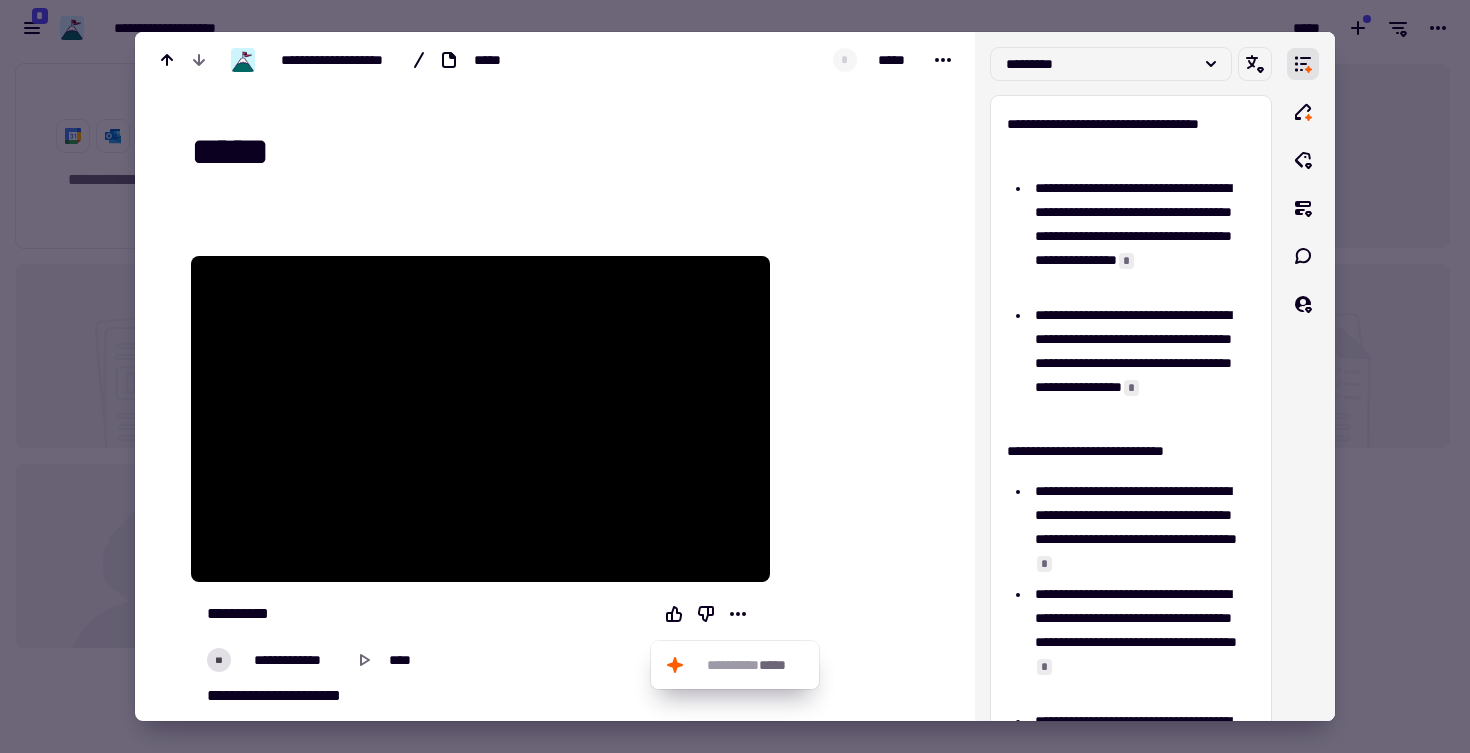 type on "*****" 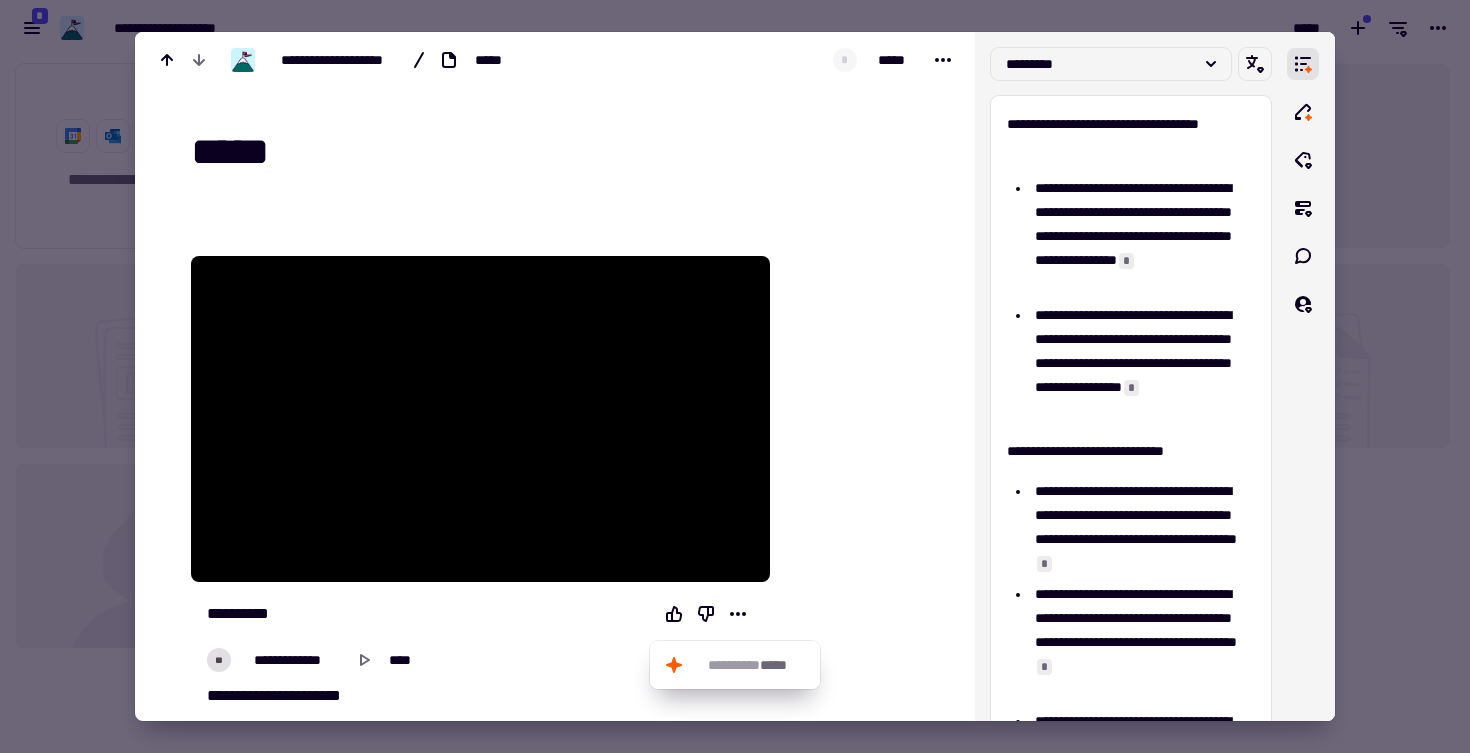 click at bounding box center [735, 376] 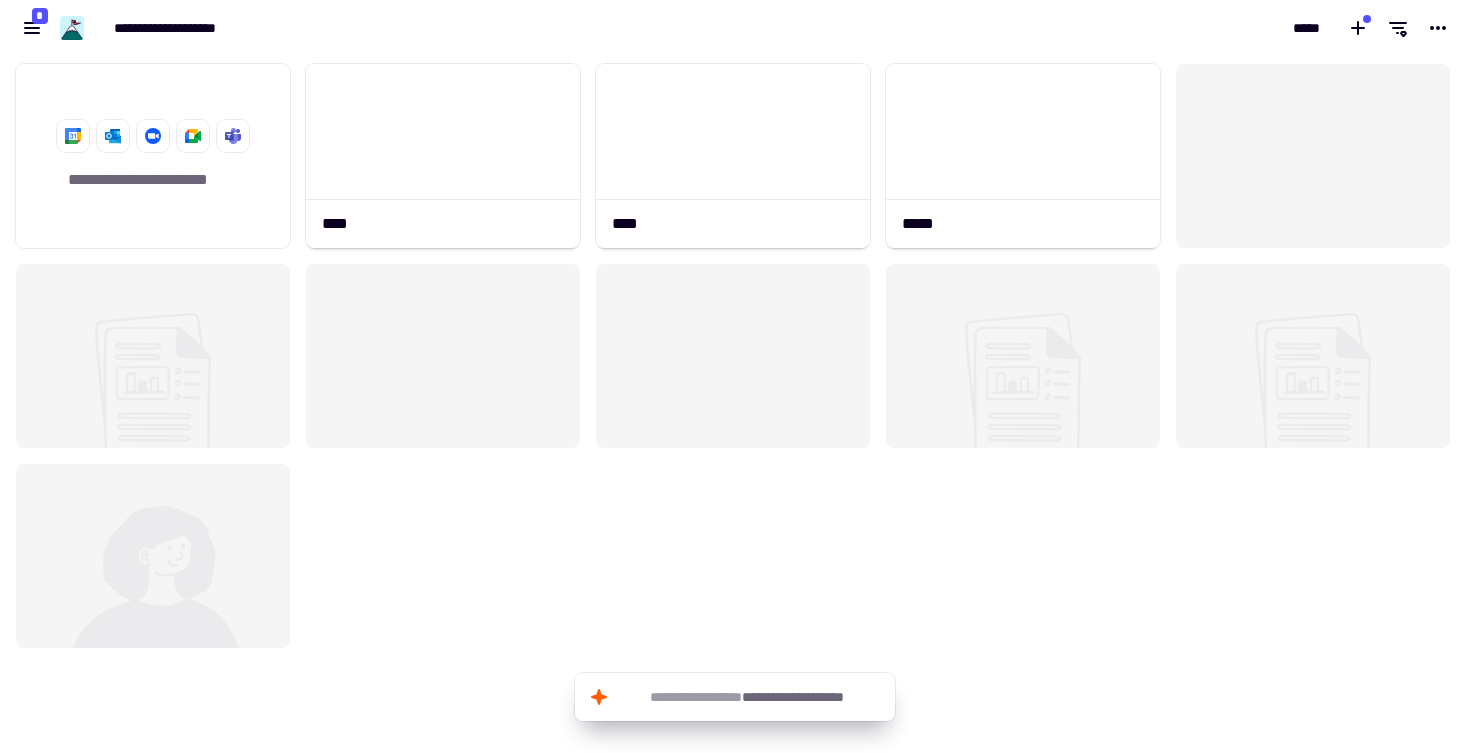 click on "**********" 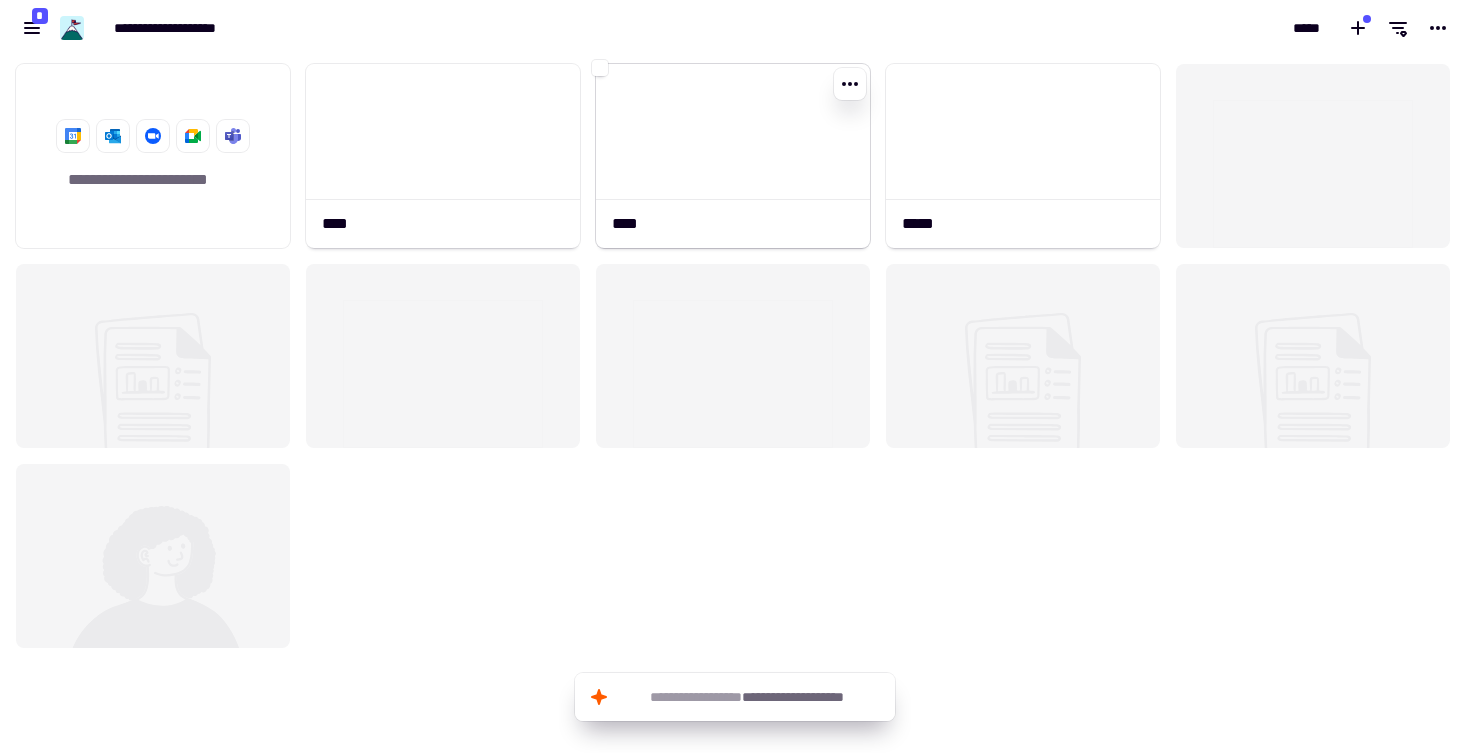 click 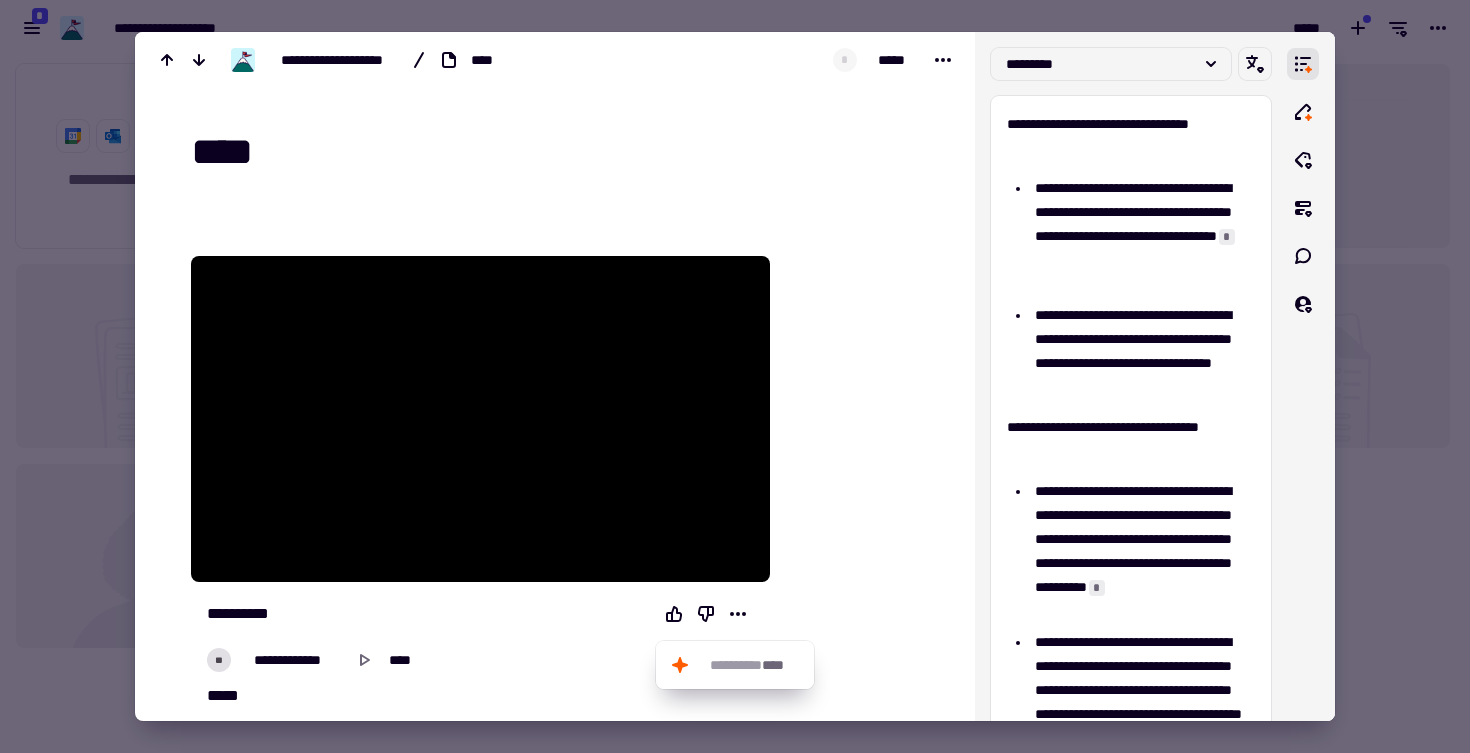 click at bounding box center [735, 376] 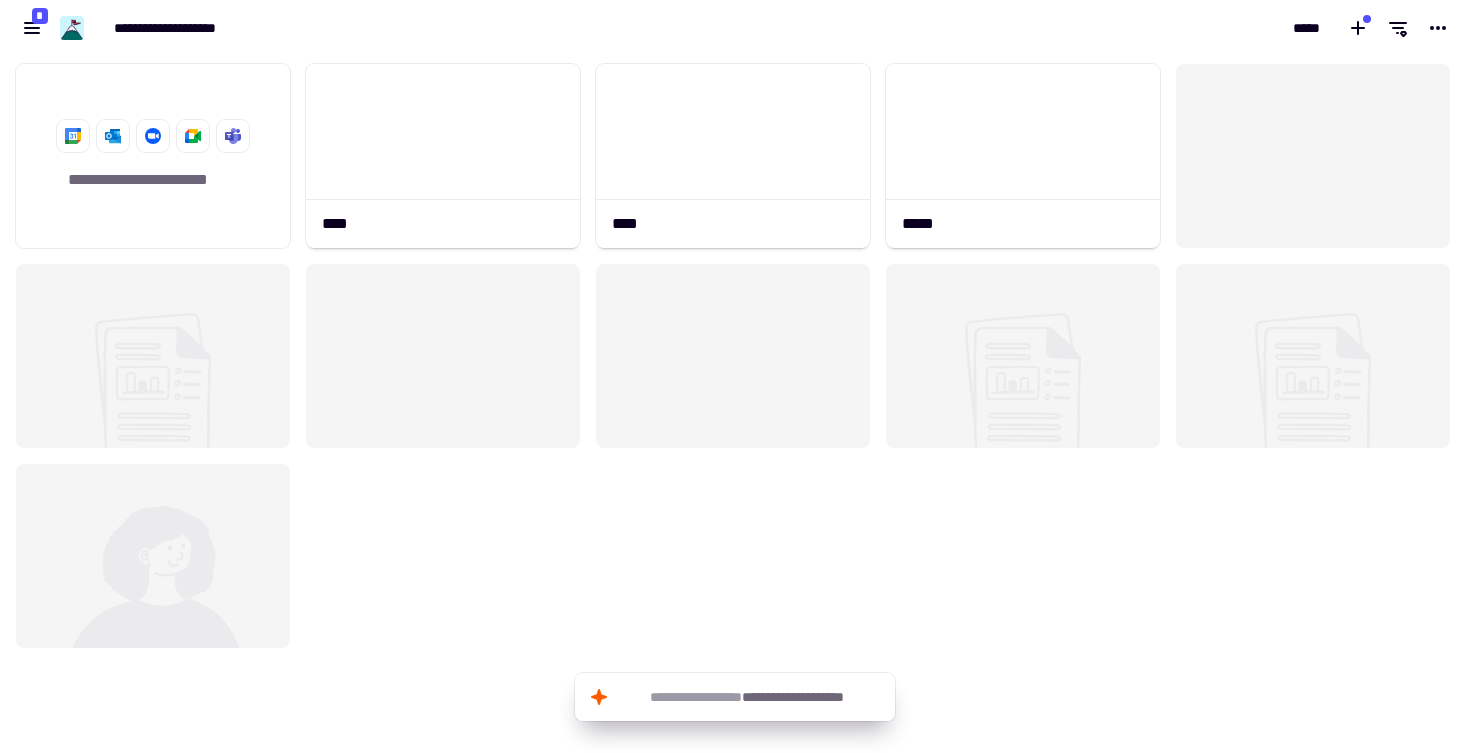 click on "**********" 